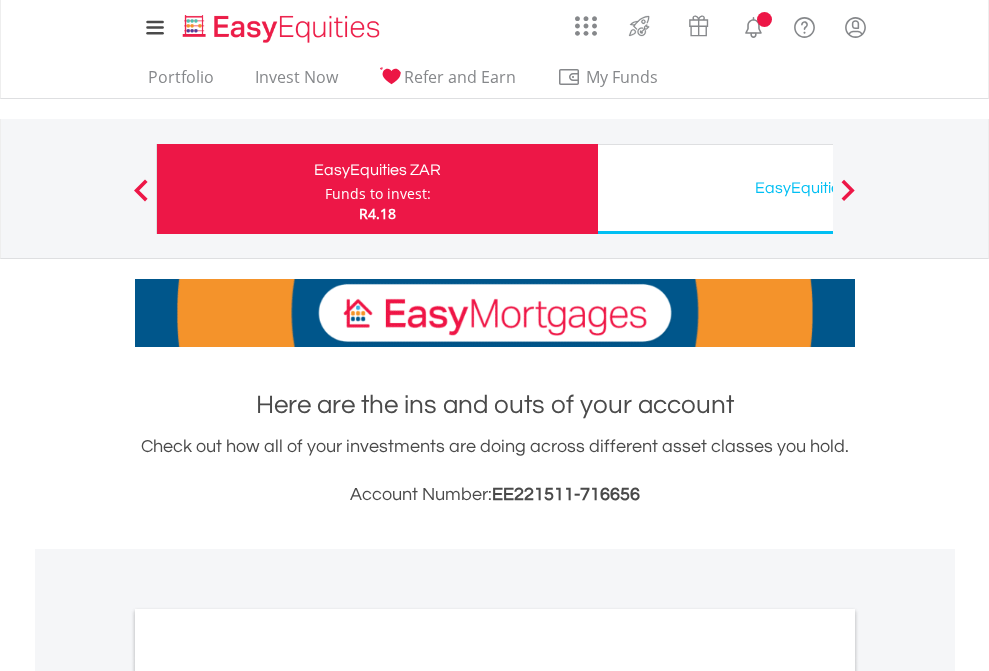 scroll, scrollTop: 0, scrollLeft: 0, axis: both 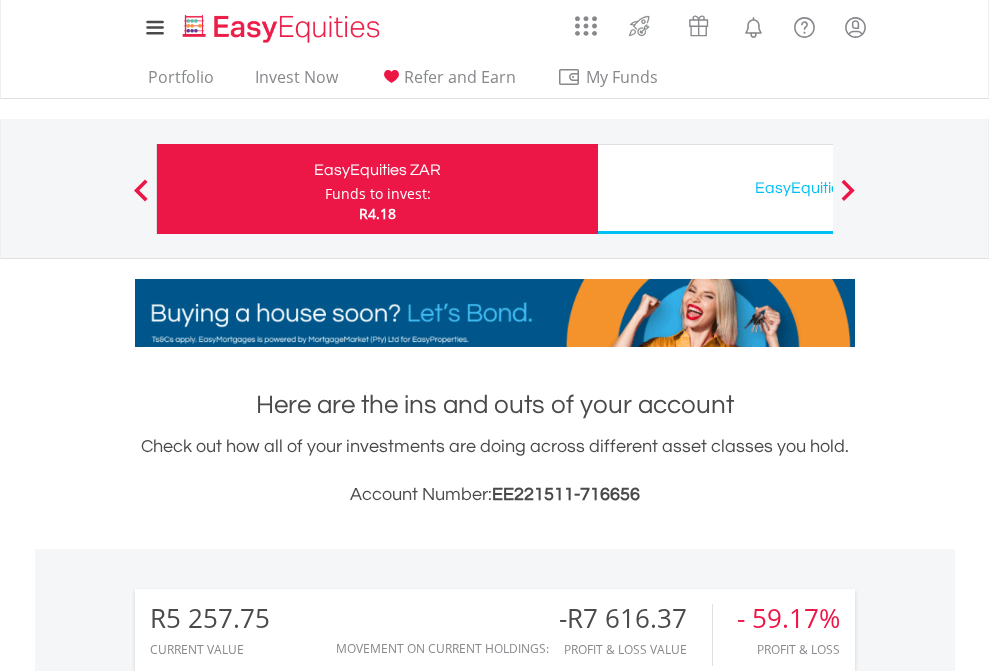 click on "Funds to invest:" at bounding box center [378, 194] 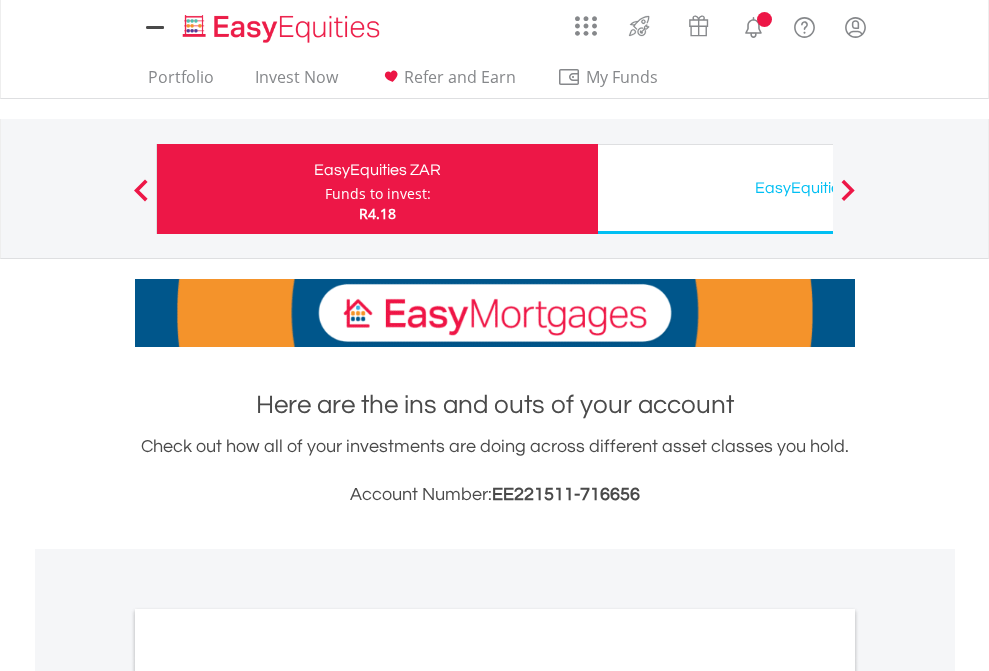 scroll, scrollTop: 0, scrollLeft: 0, axis: both 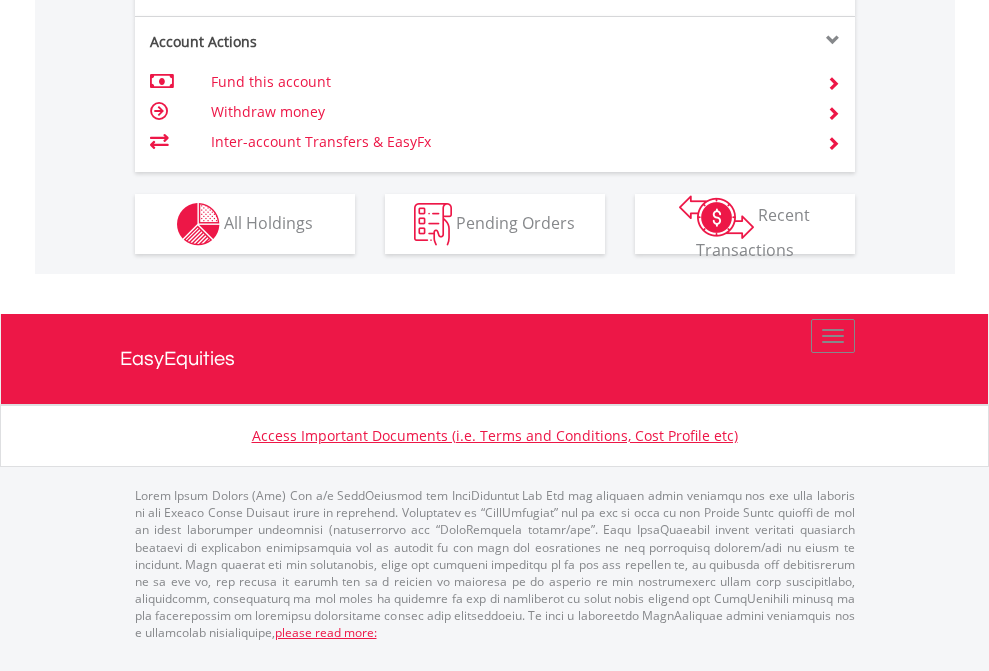 click on "Investment types" at bounding box center [706, -337] 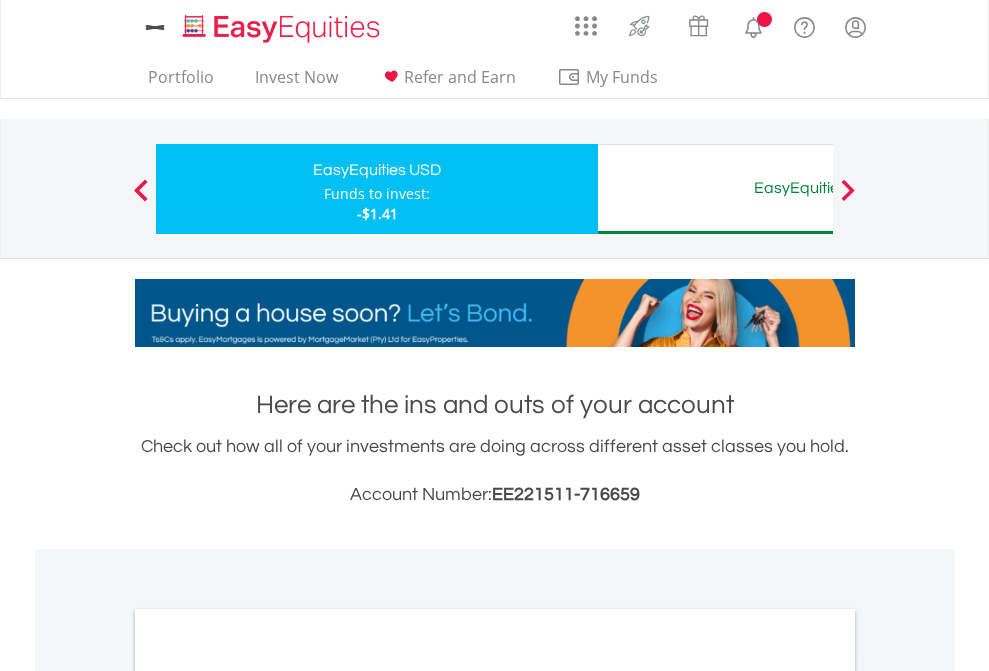 scroll, scrollTop: 0, scrollLeft: 0, axis: both 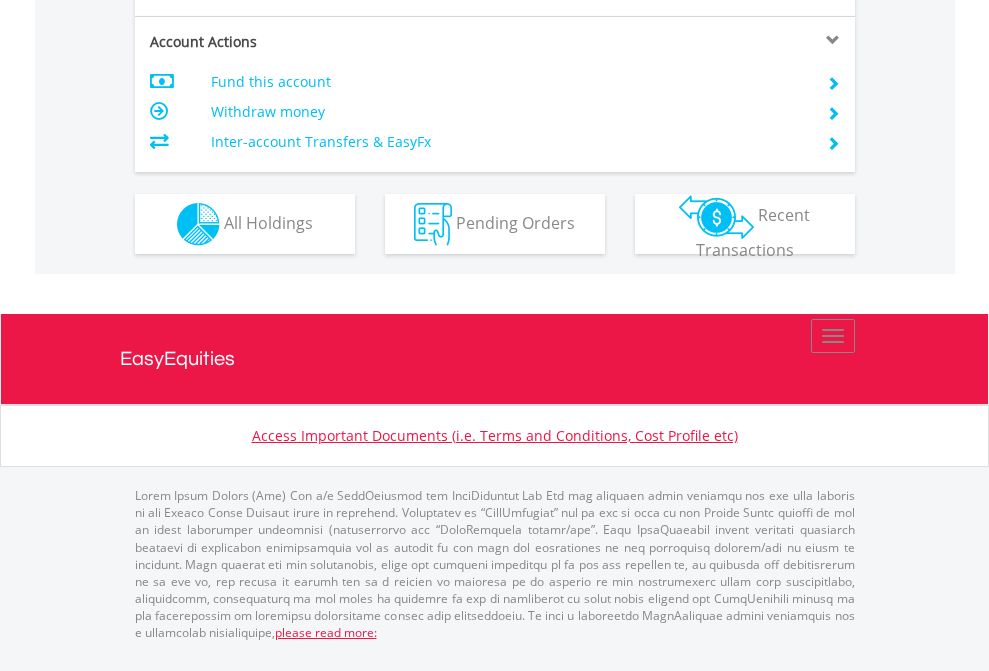 click on "Investment types" at bounding box center [706, -337] 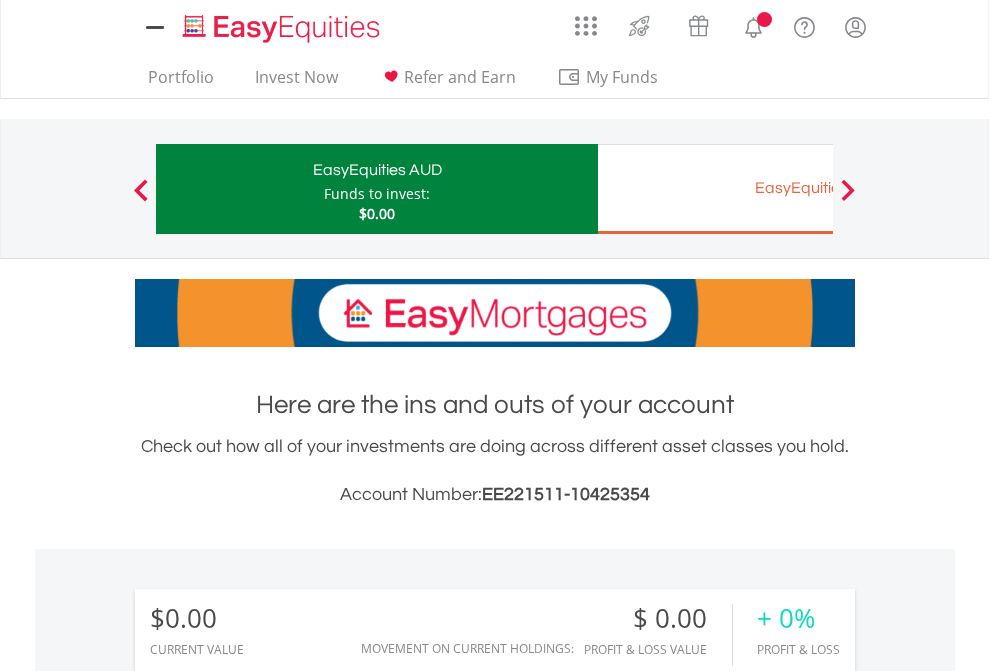 scroll, scrollTop: 0, scrollLeft: 0, axis: both 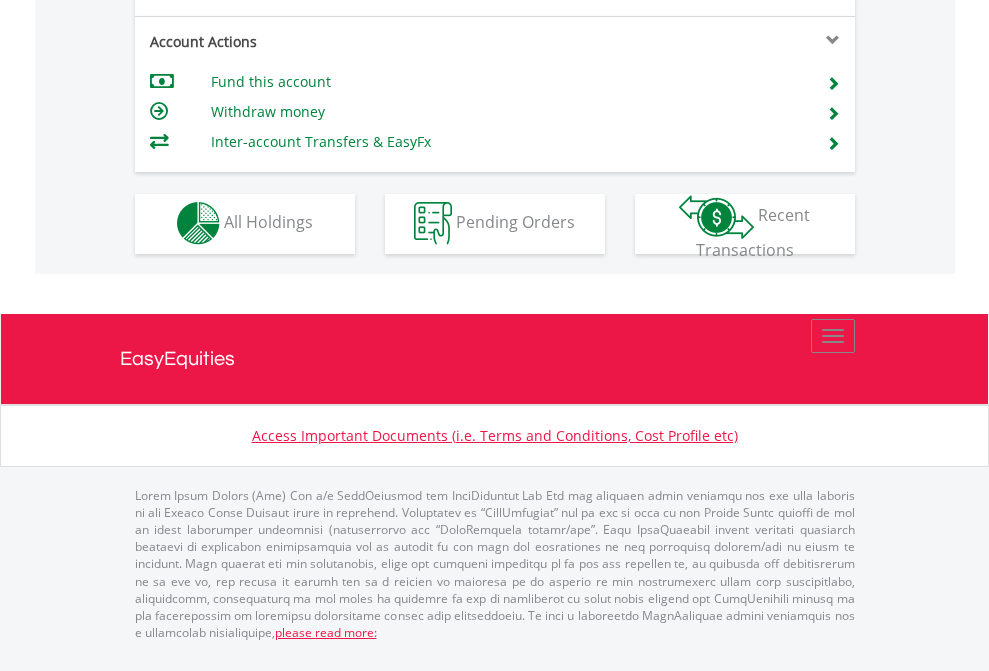click on "Investment types" at bounding box center (706, -353) 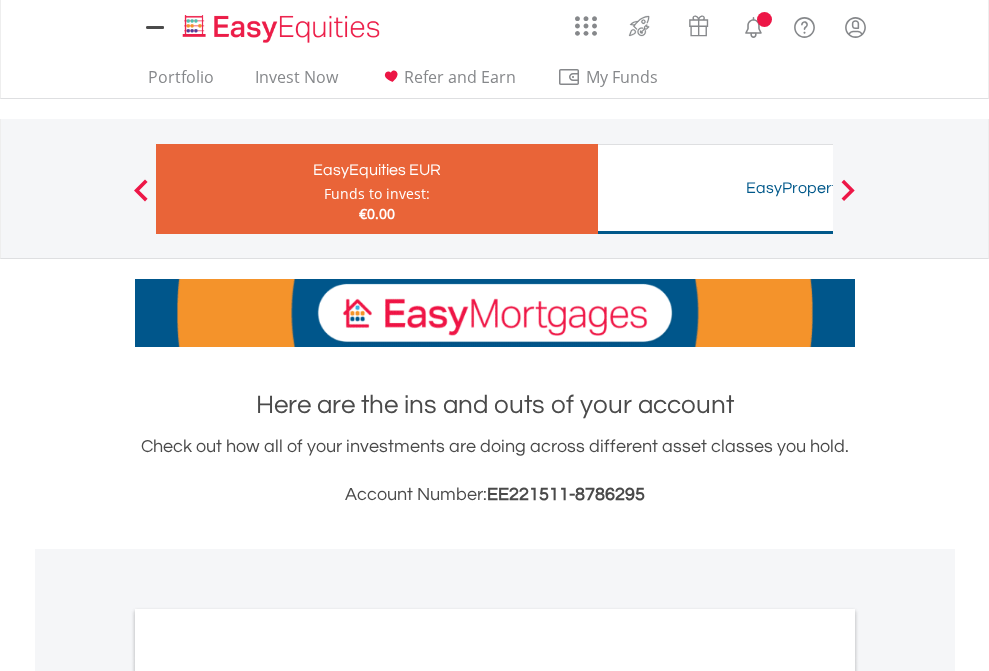 scroll, scrollTop: 0, scrollLeft: 0, axis: both 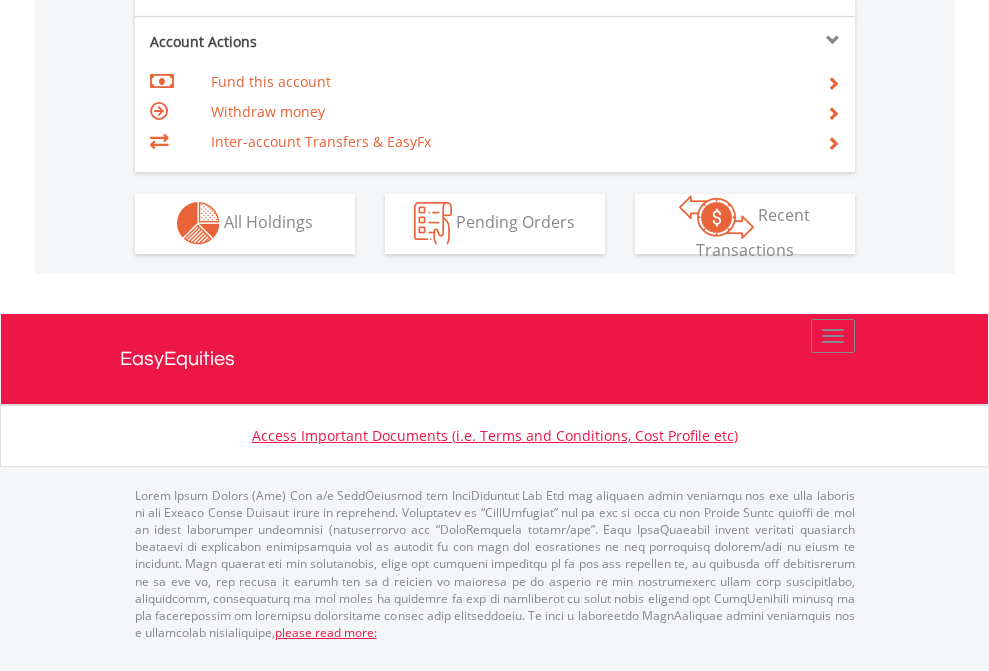 click on "Investment types" at bounding box center (706, -353) 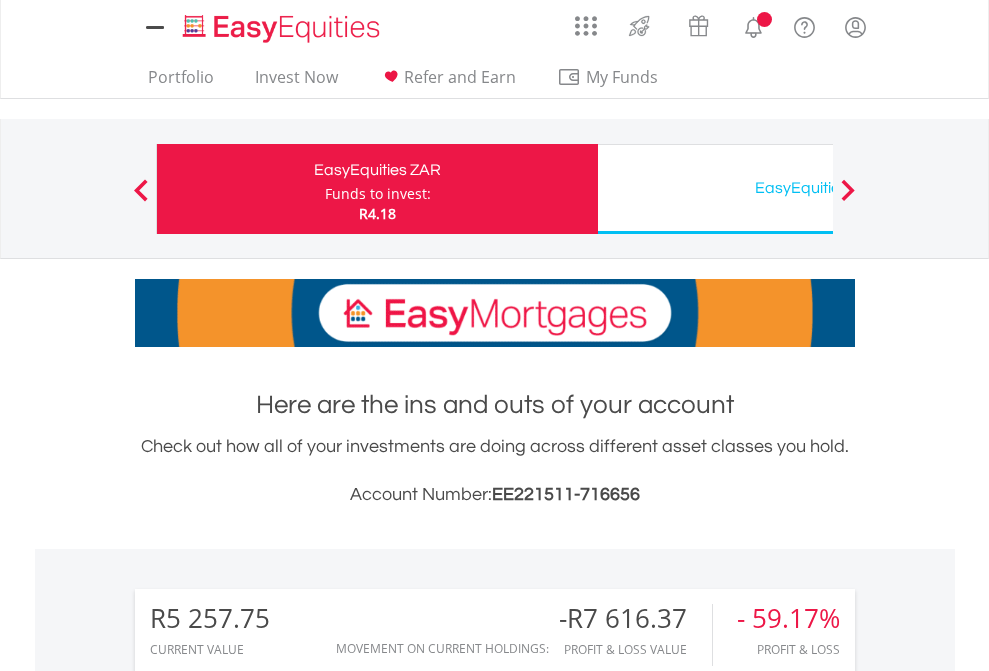 scroll, scrollTop: 0, scrollLeft: 0, axis: both 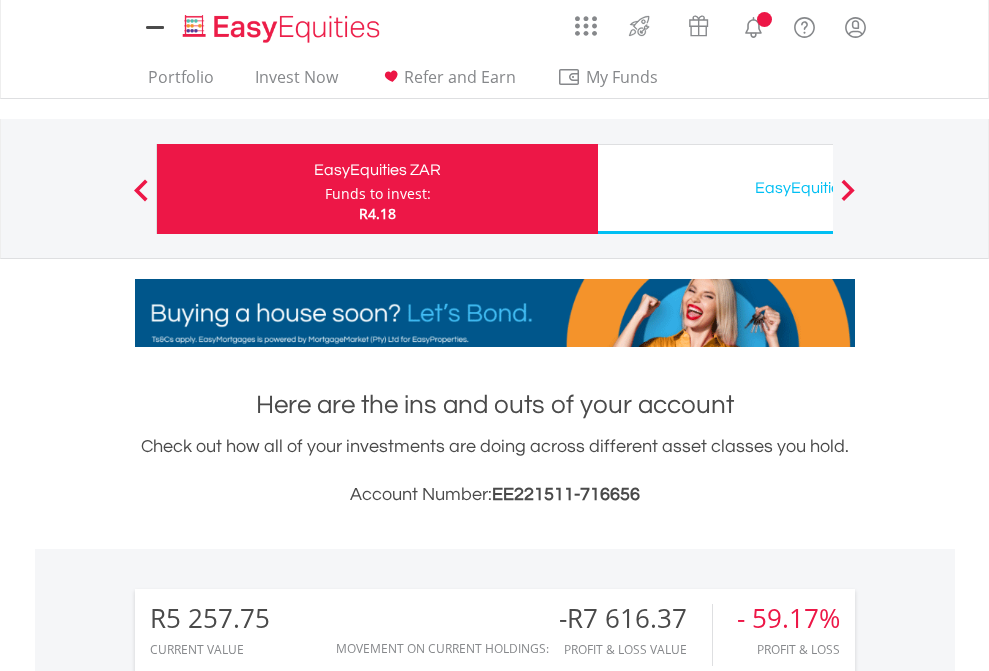 click on "All Holdings" at bounding box center [268, 1466] 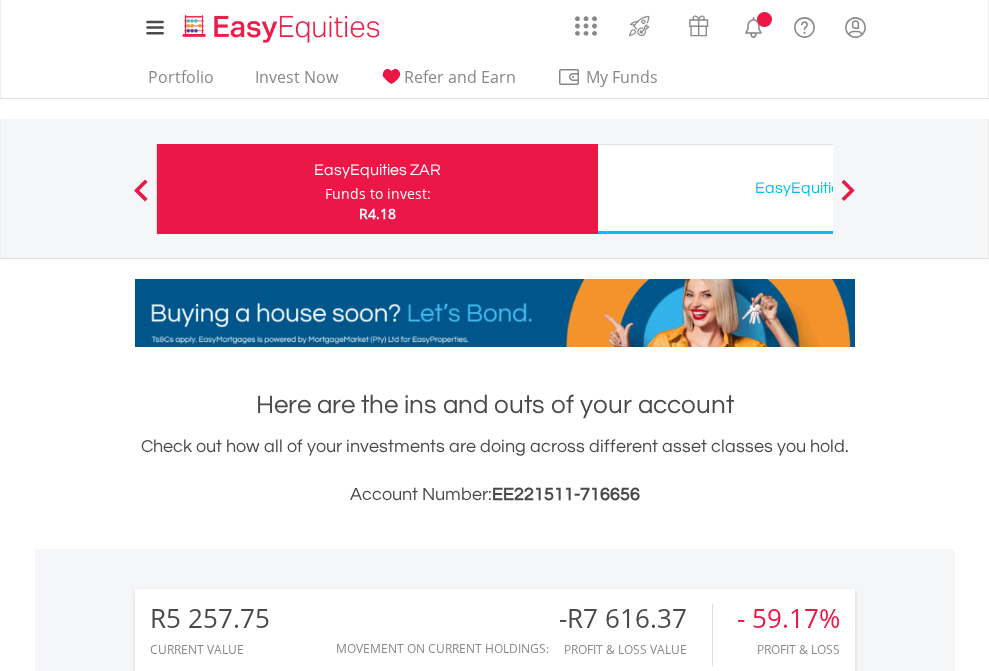 scroll, scrollTop: 1493, scrollLeft: 0, axis: vertical 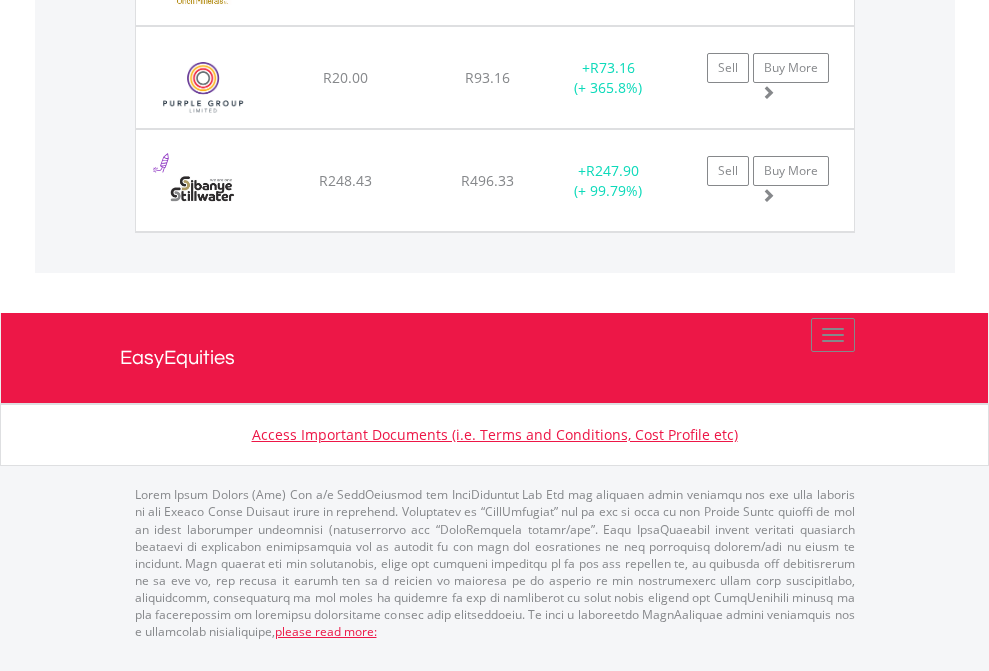 click on "EasyEquities USD" at bounding box center [818, -1854] 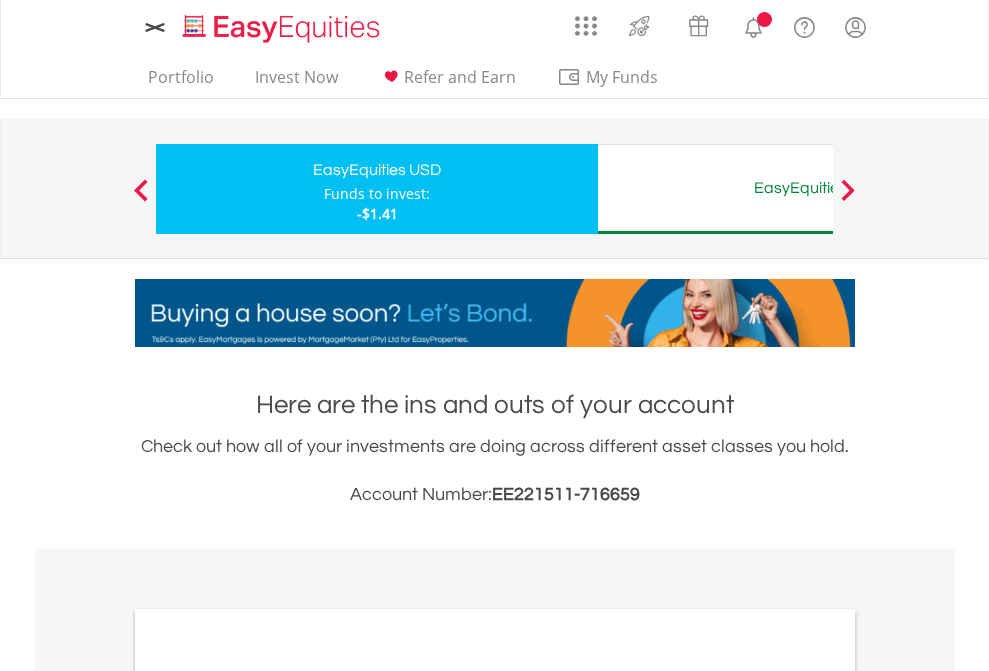 scroll, scrollTop: 0, scrollLeft: 0, axis: both 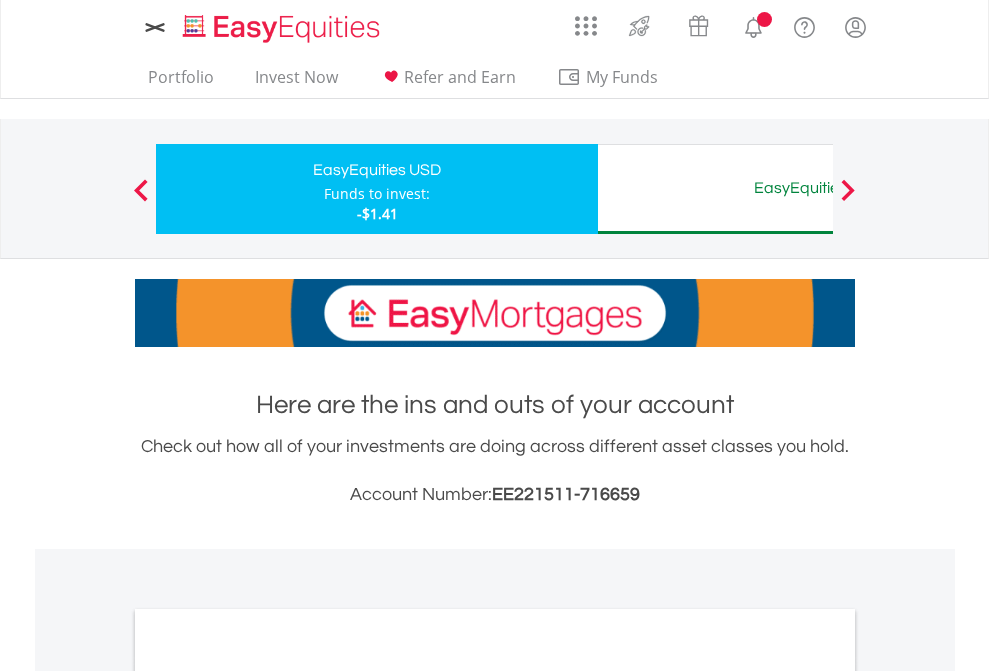 click on "All Holdings" at bounding box center (268, 1096) 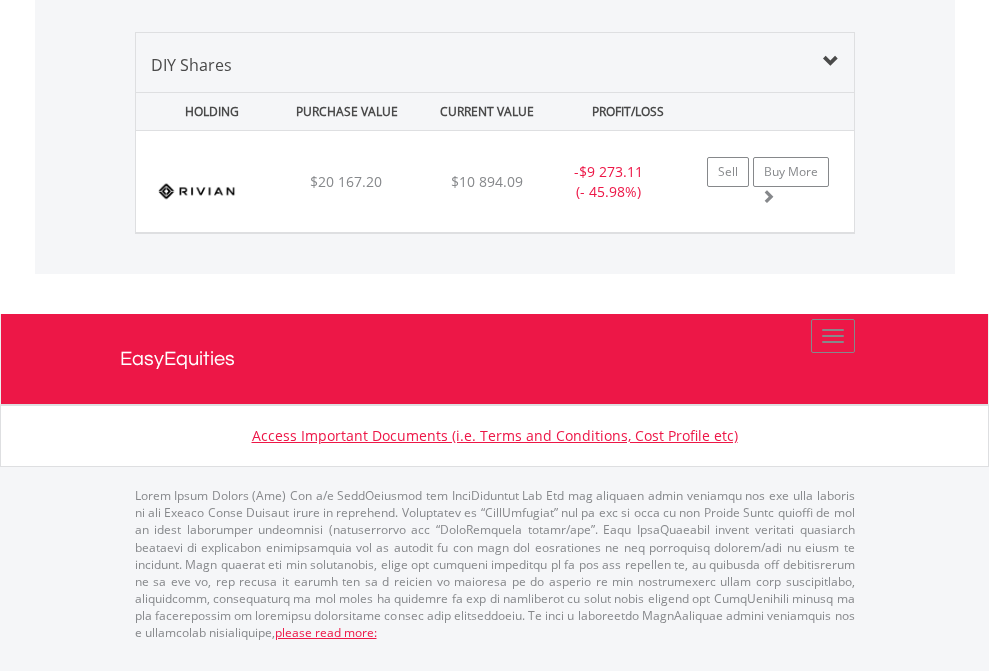 scroll, scrollTop: 1933, scrollLeft: 0, axis: vertical 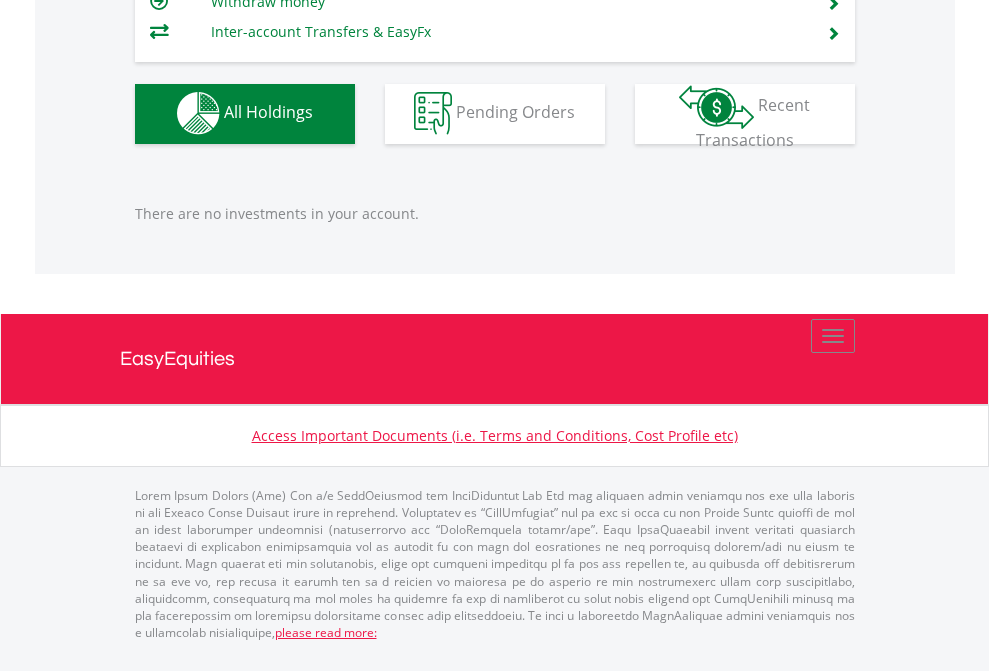 click on "EasyEquities EUR" at bounding box center [818, -1142] 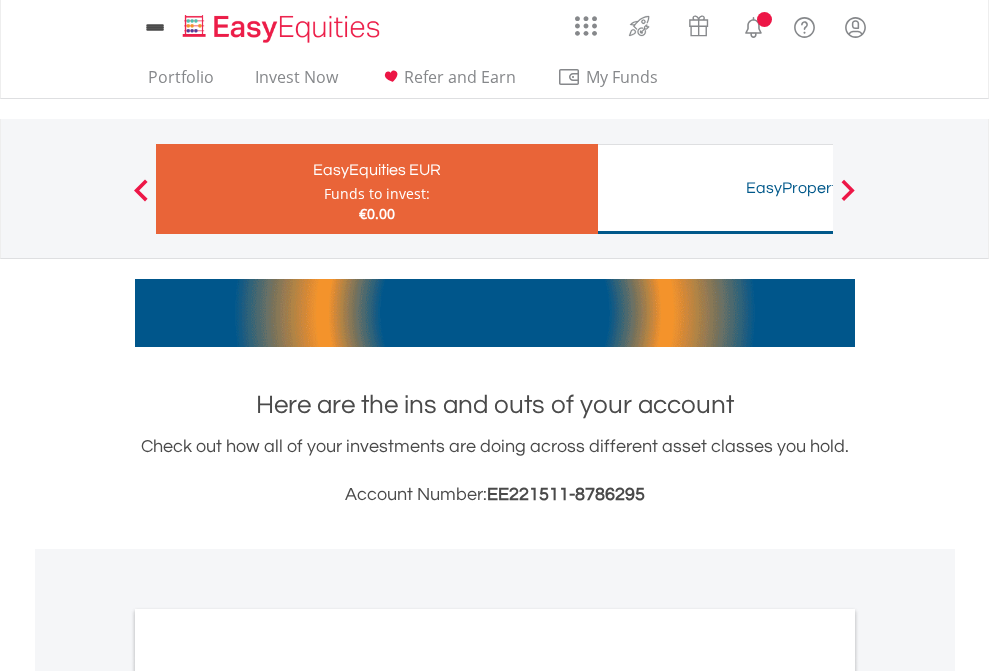 scroll, scrollTop: 0, scrollLeft: 0, axis: both 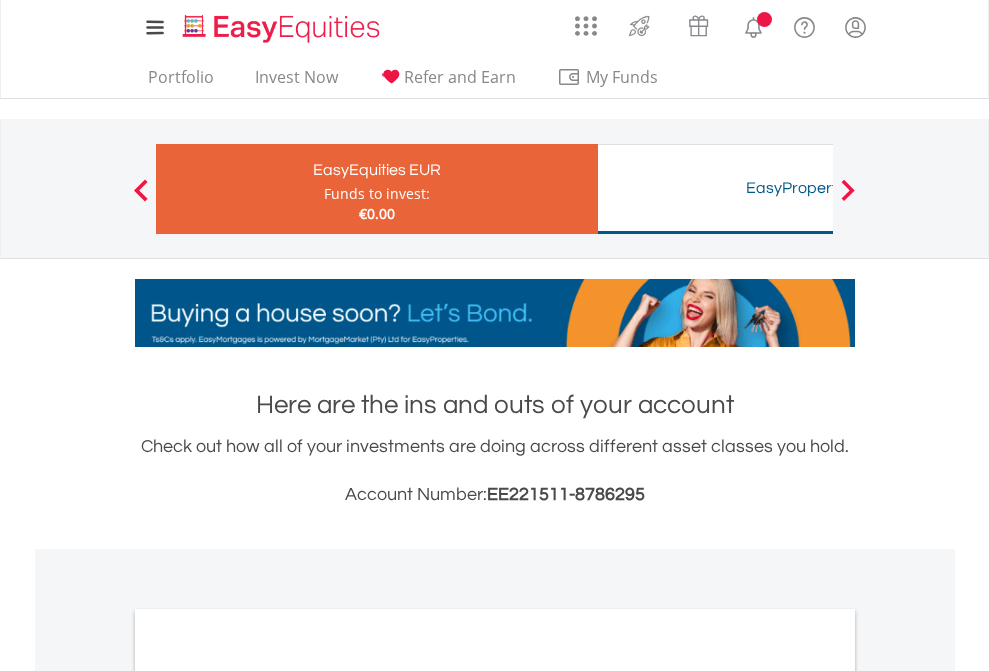 click on "All Holdings" at bounding box center (268, 1096) 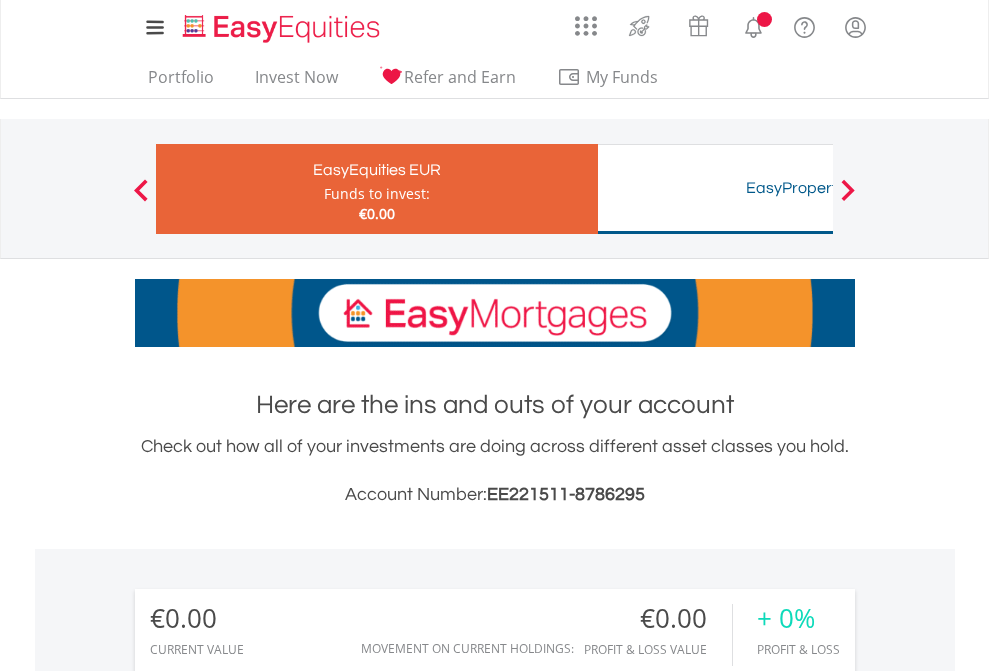 scroll, scrollTop: 1486, scrollLeft: 0, axis: vertical 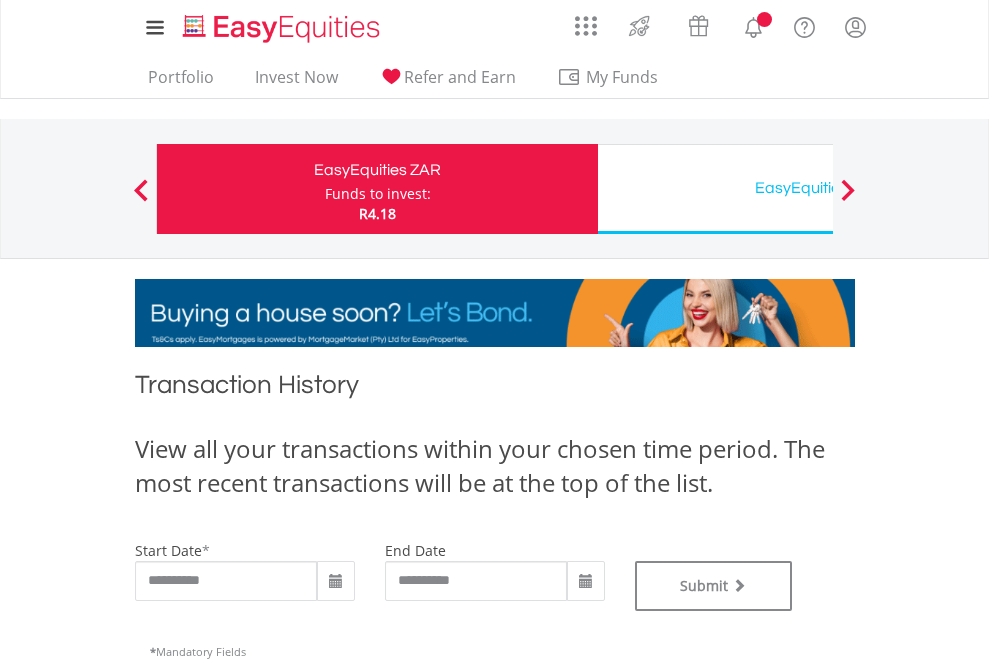 click on "EasyEquities USD" at bounding box center [818, 188] 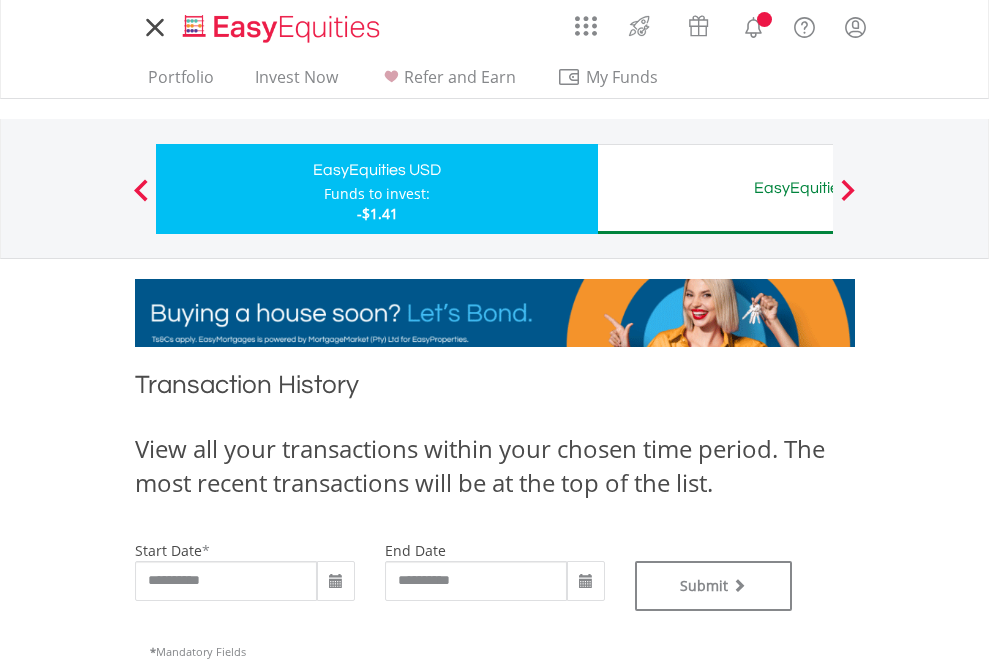 scroll, scrollTop: 0, scrollLeft: 0, axis: both 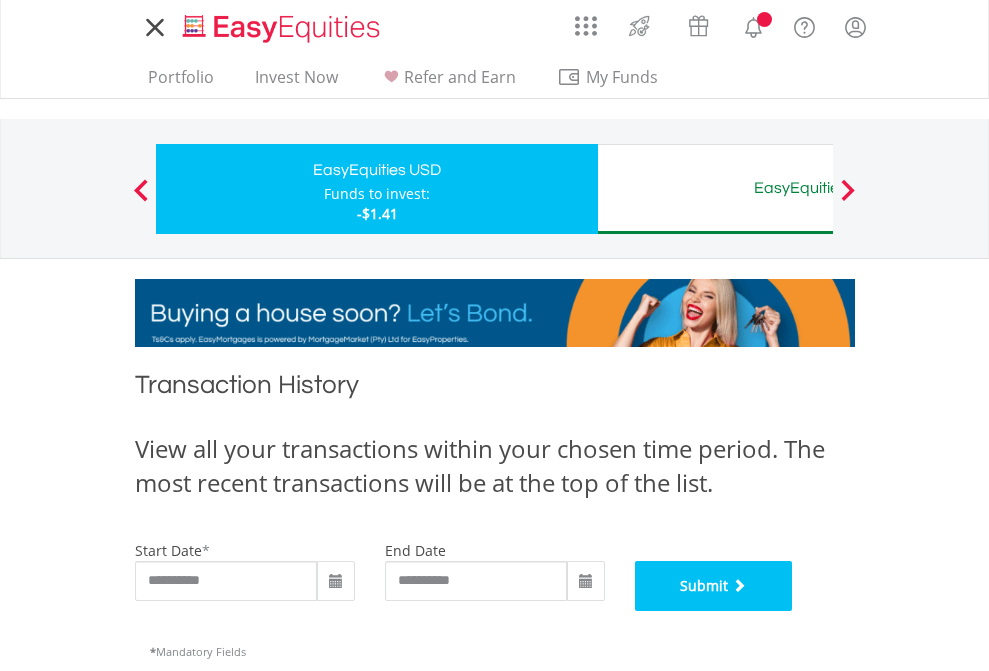 click on "Submit" at bounding box center (714, 586) 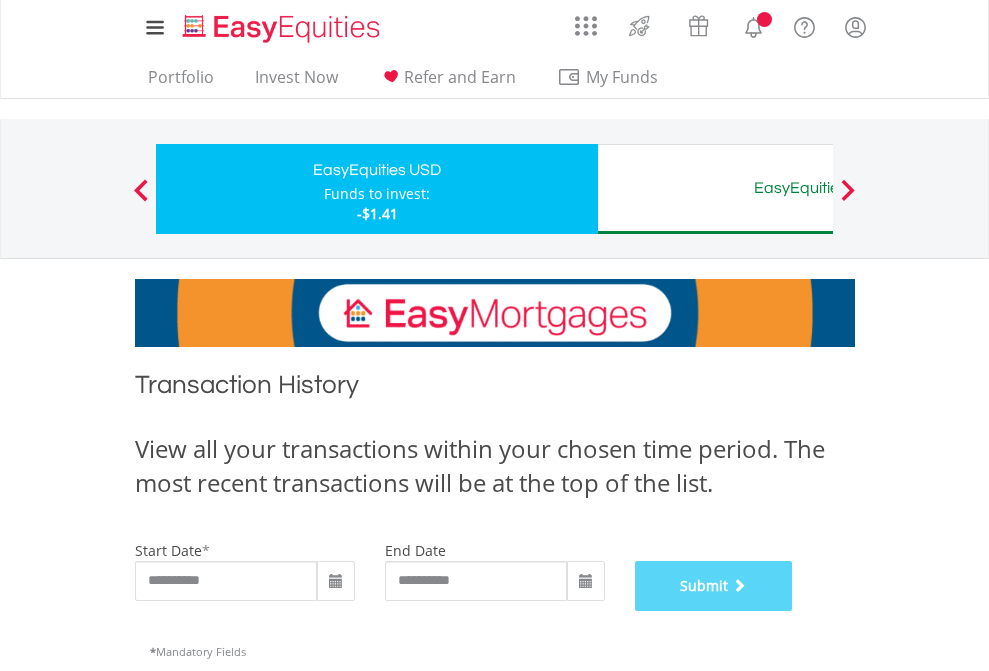 scroll, scrollTop: 811, scrollLeft: 0, axis: vertical 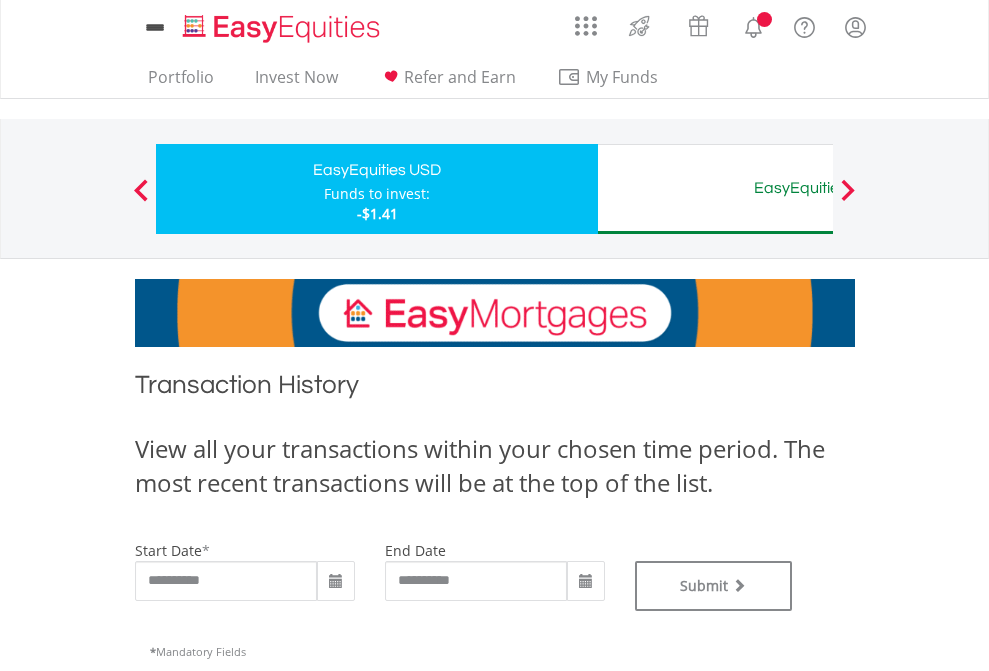 click on "EasyEquities AUD" at bounding box center (818, 188) 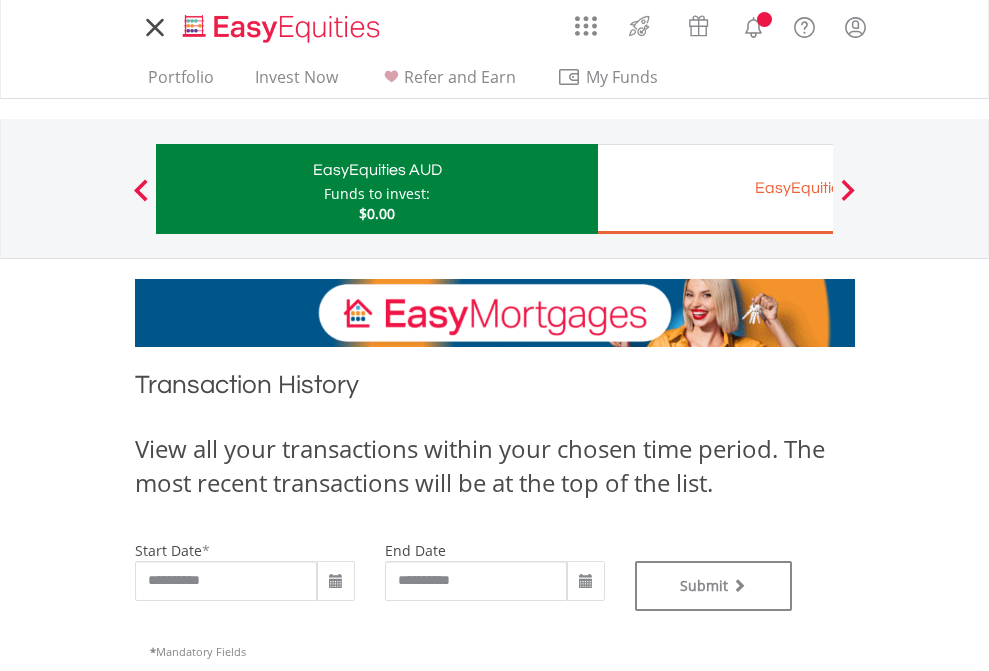 scroll, scrollTop: 0, scrollLeft: 0, axis: both 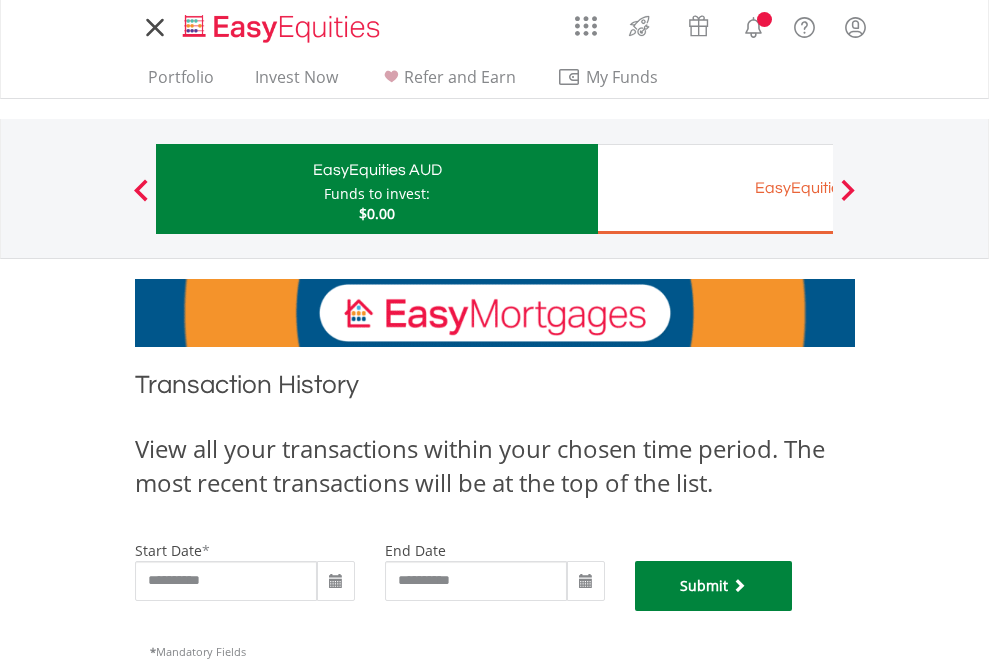 click on "Submit" at bounding box center [714, 586] 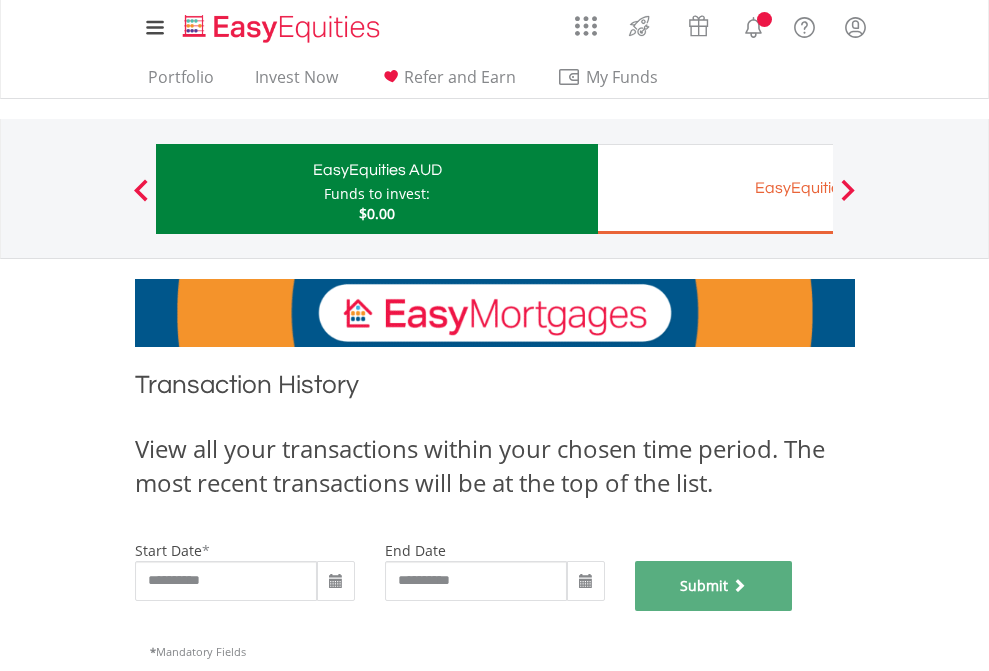scroll, scrollTop: 811, scrollLeft: 0, axis: vertical 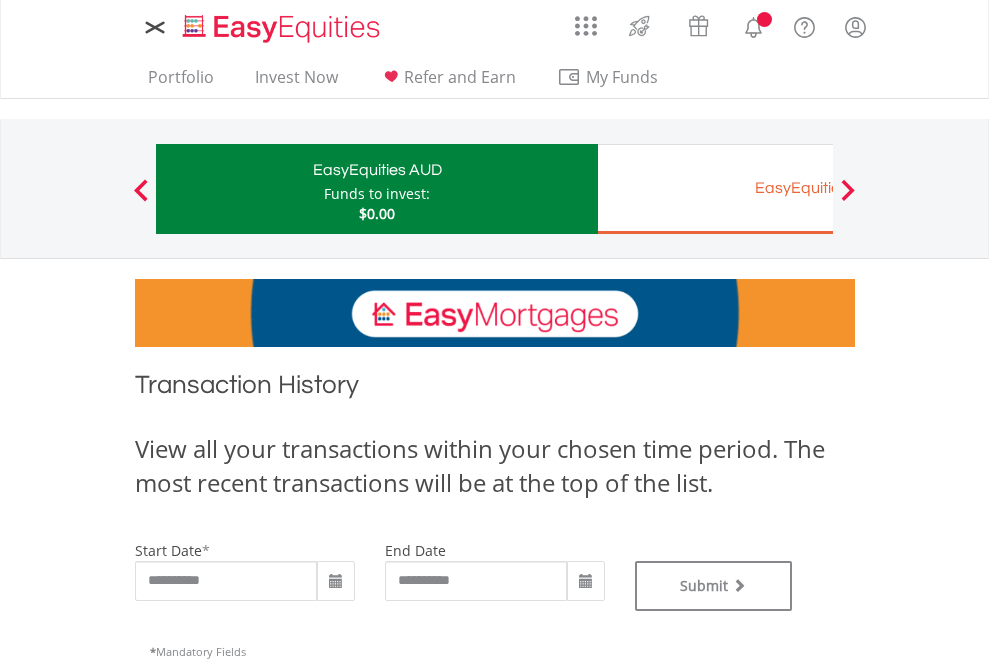 click on "EasyEquities EUR" at bounding box center [818, 188] 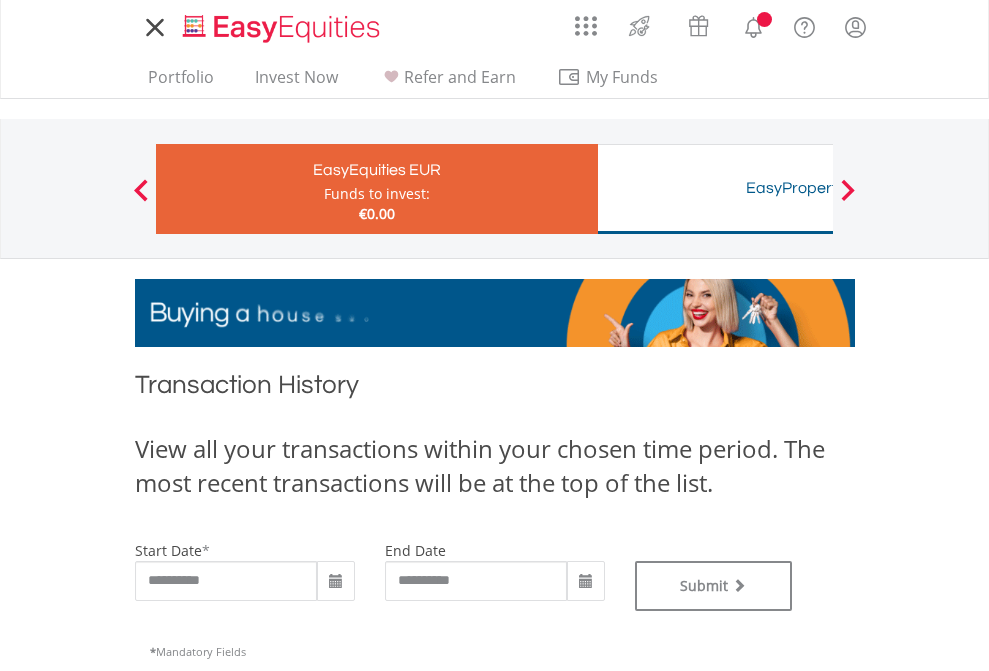 scroll, scrollTop: 0, scrollLeft: 0, axis: both 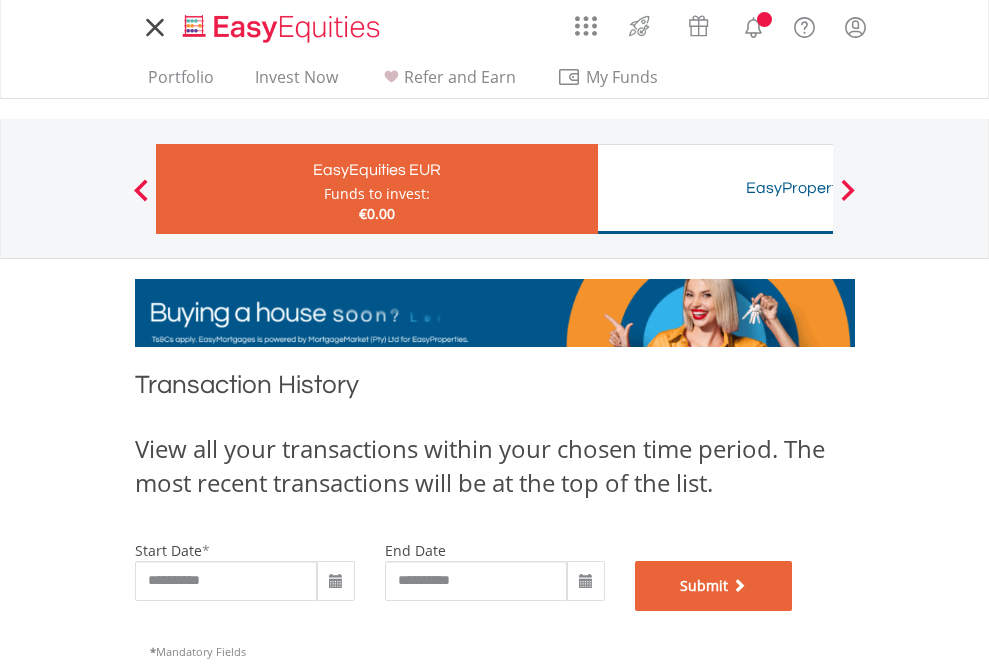 click on "Submit" at bounding box center [714, 586] 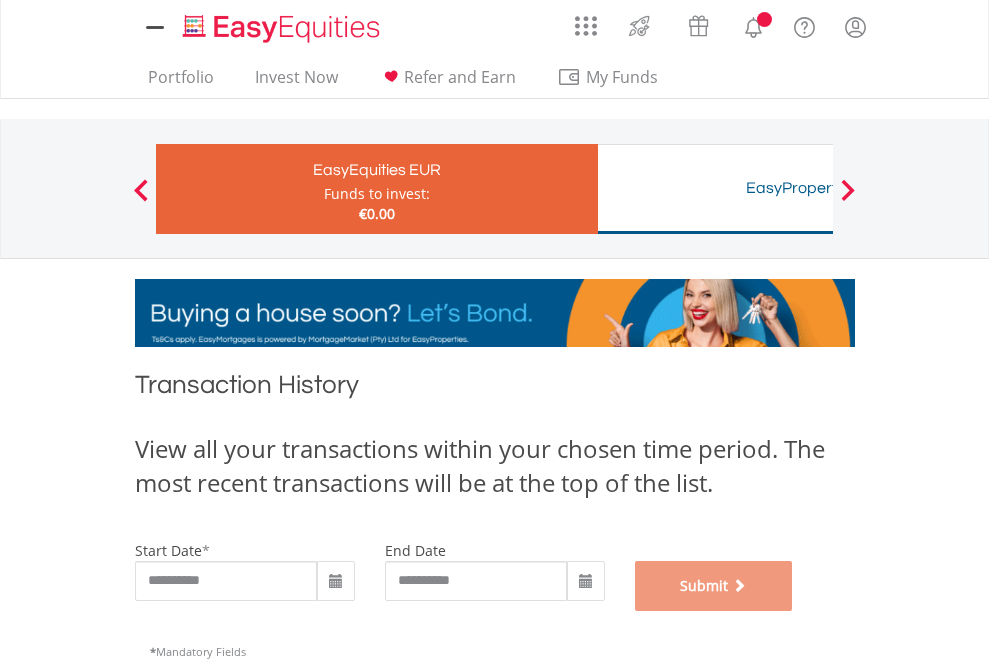 scroll, scrollTop: 811, scrollLeft: 0, axis: vertical 